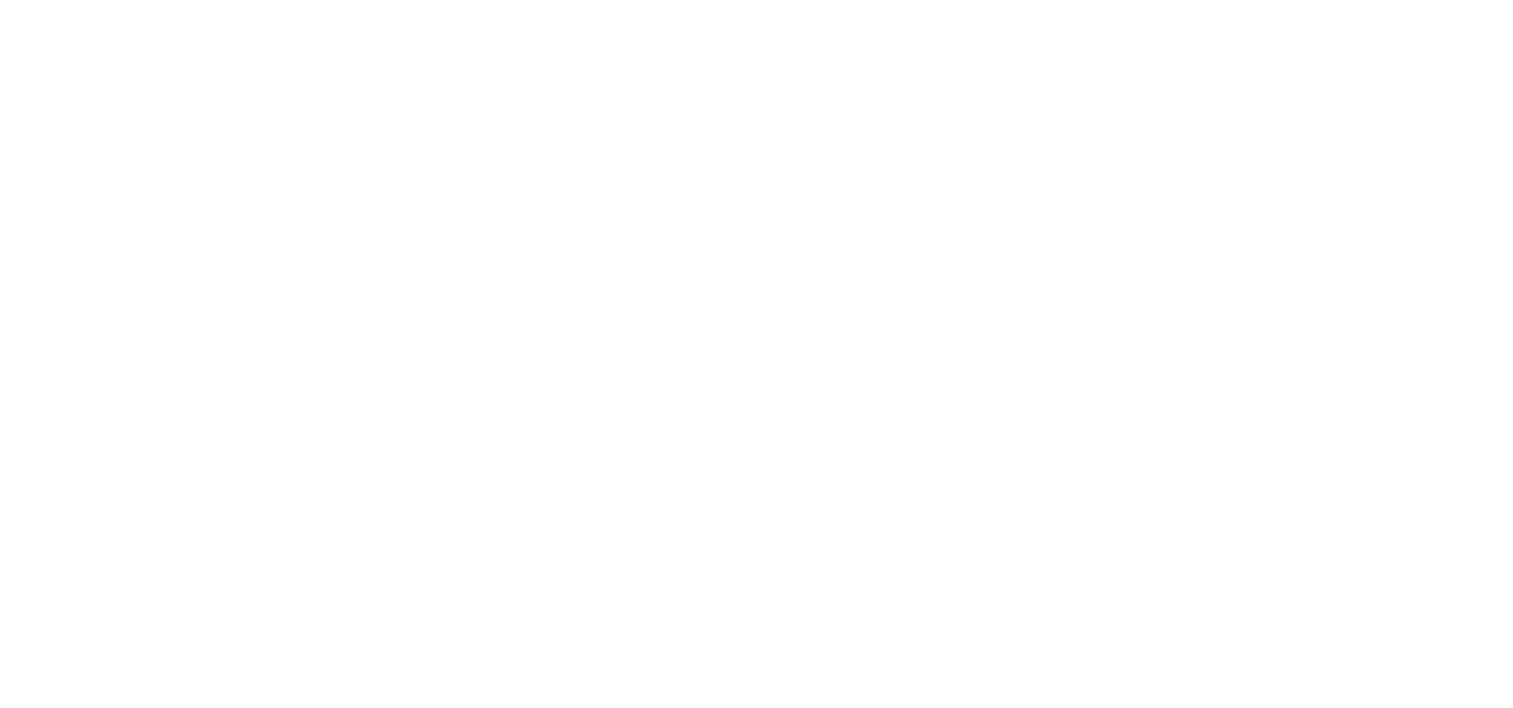 scroll, scrollTop: 0, scrollLeft: 0, axis: both 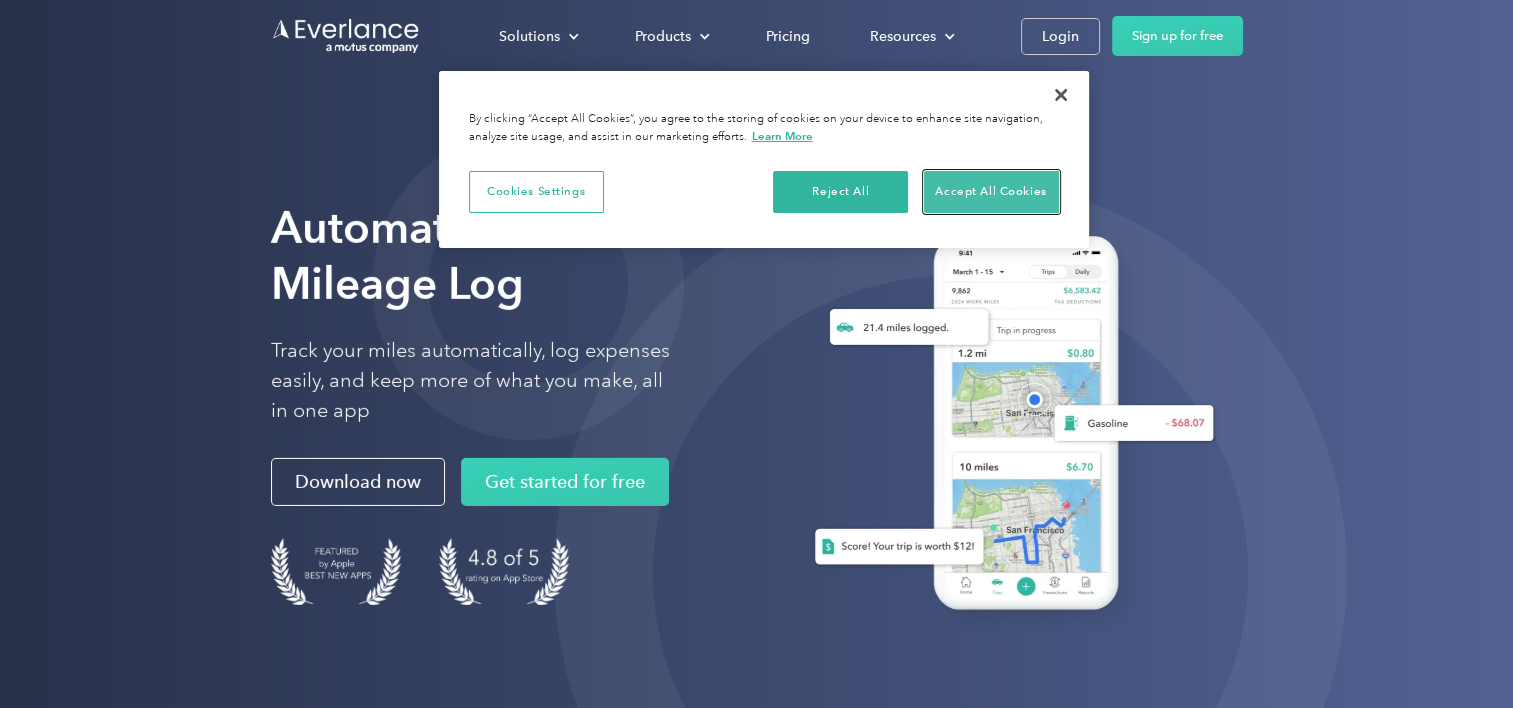 click on "Accept All Cookies" at bounding box center (991, 192) 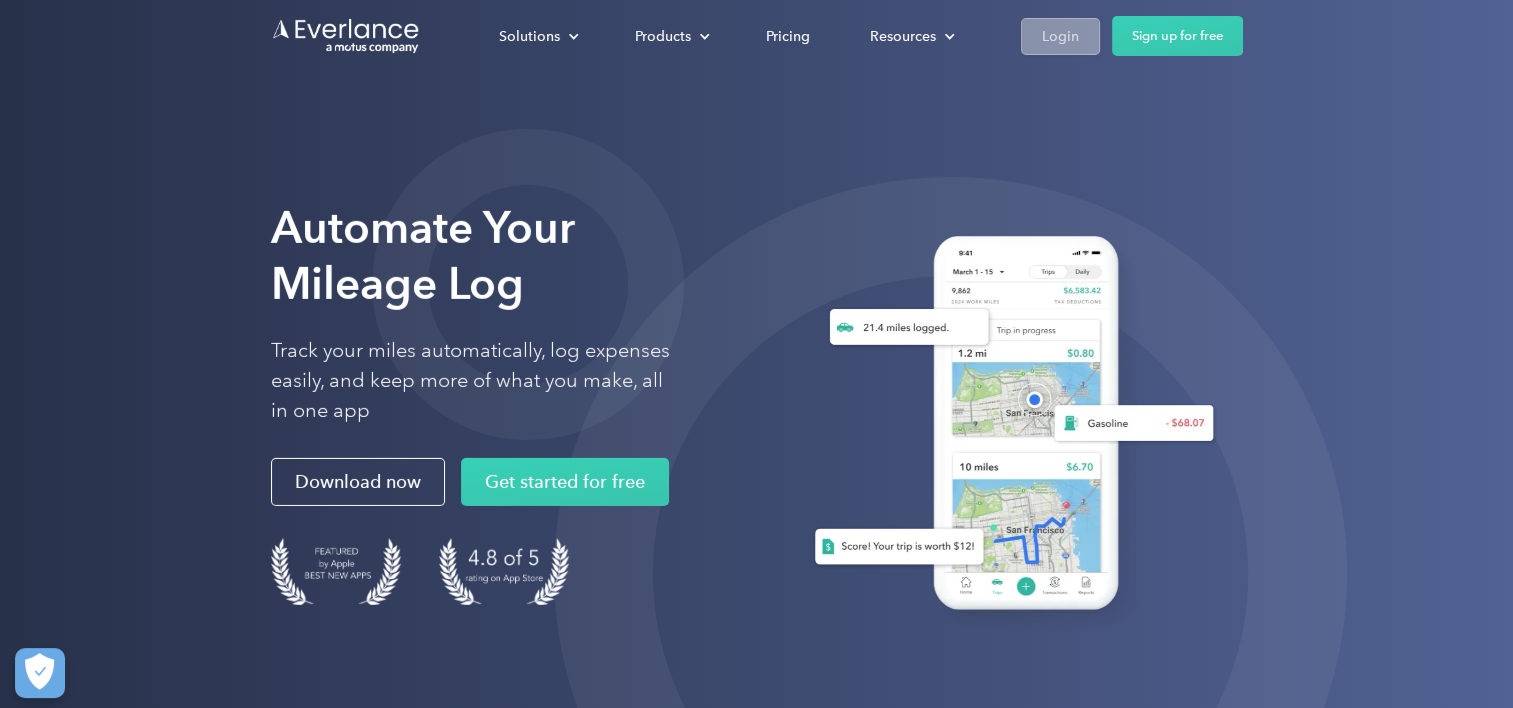 click on "Login" at bounding box center (1060, 36) 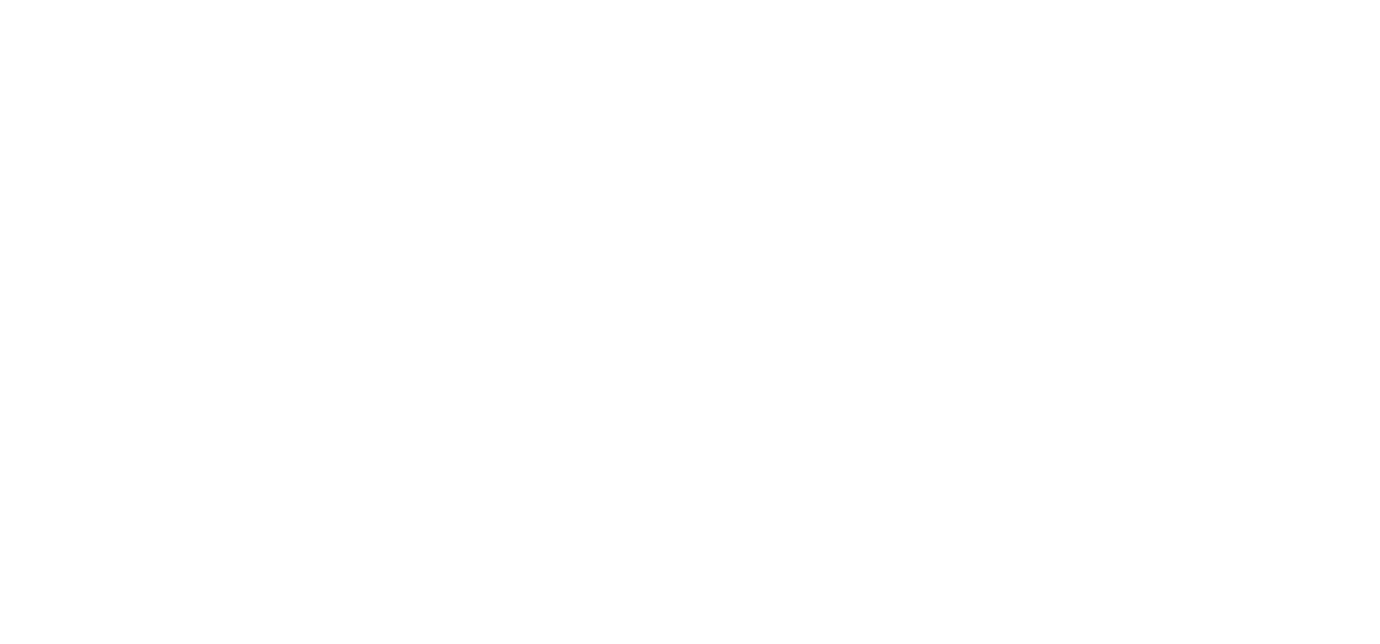 scroll, scrollTop: 0, scrollLeft: 0, axis: both 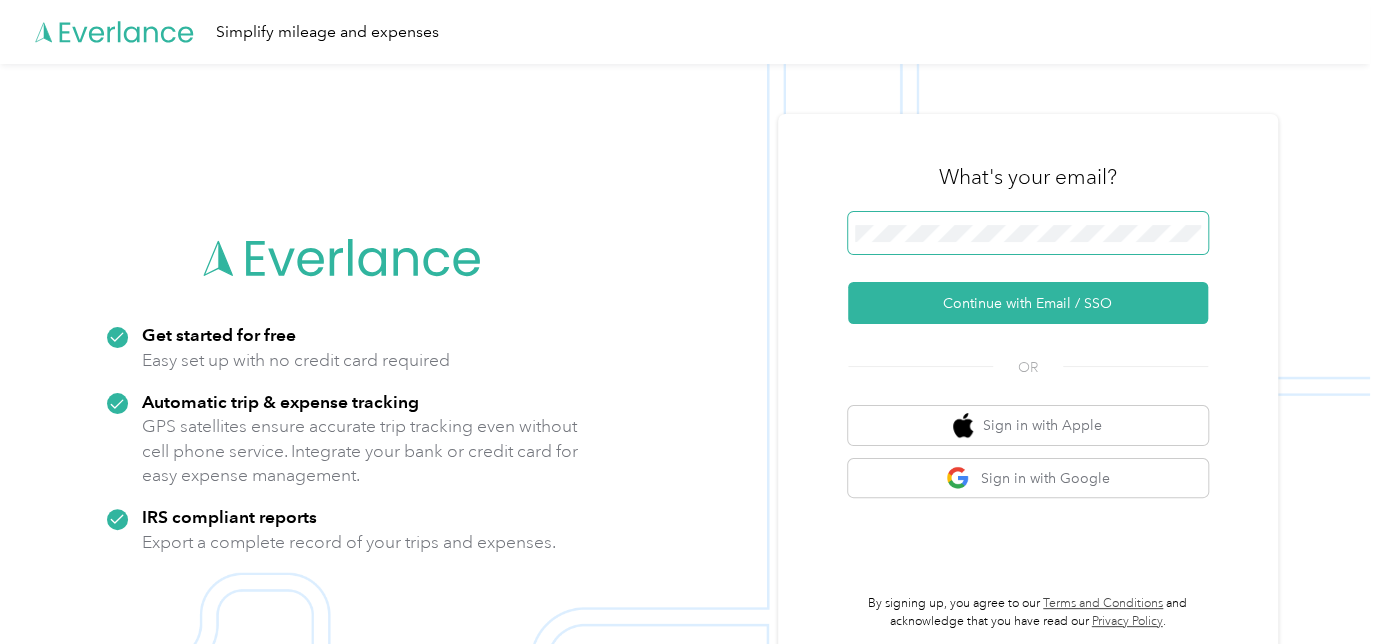 click at bounding box center [1028, 233] 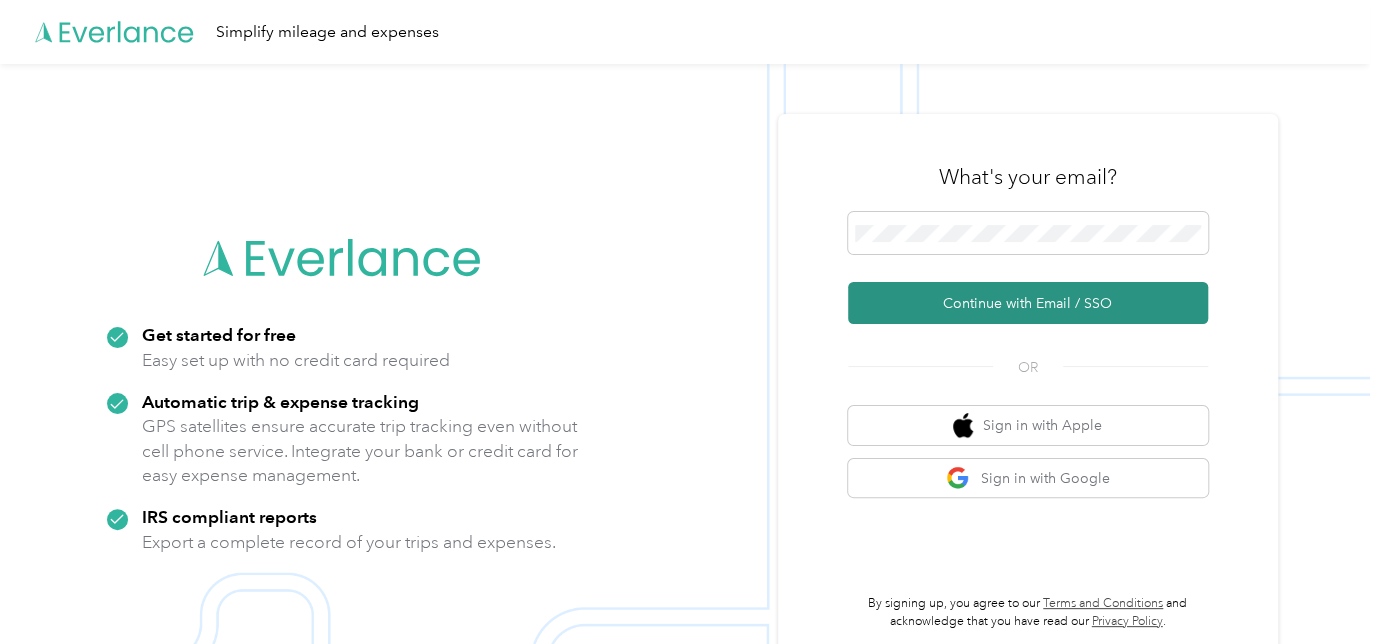 click on "Continue with Email / SSO" at bounding box center (1028, 303) 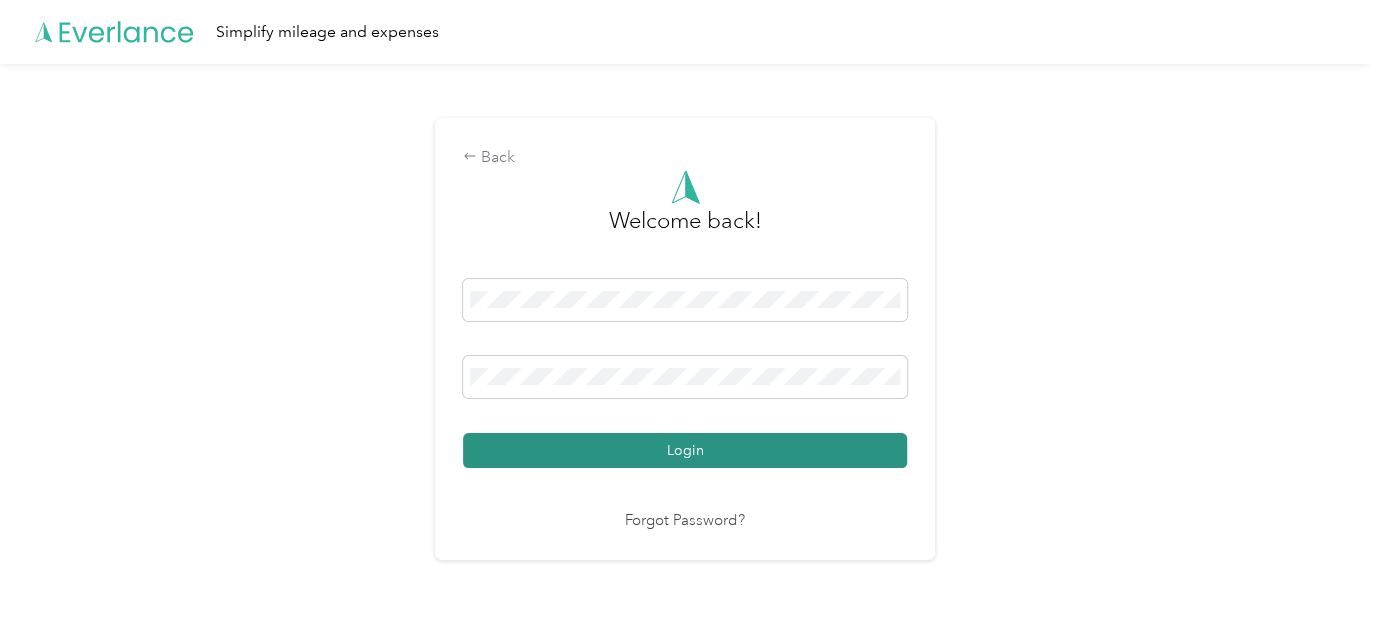 click on "Login" at bounding box center (685, 450) 